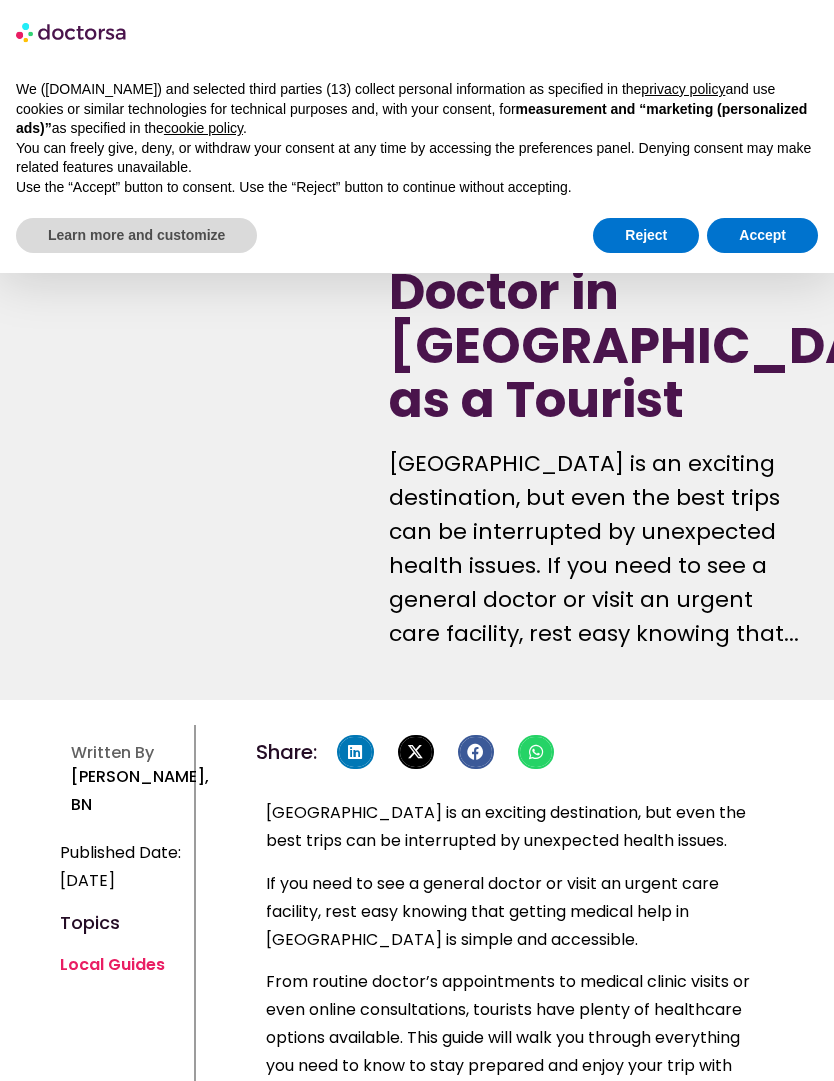 scroll, scrollTop: 9881, scrollLeft: 0, axis: vertical 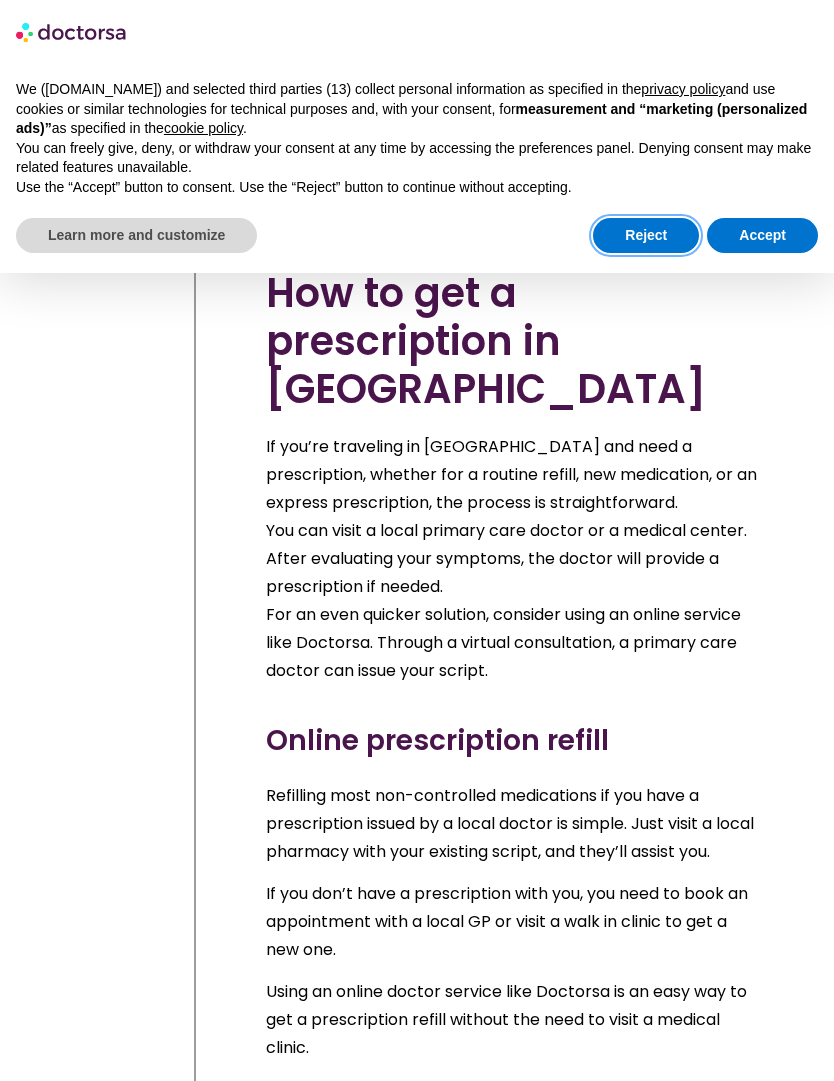 click on "Reject" at bounding box center [646, 236] 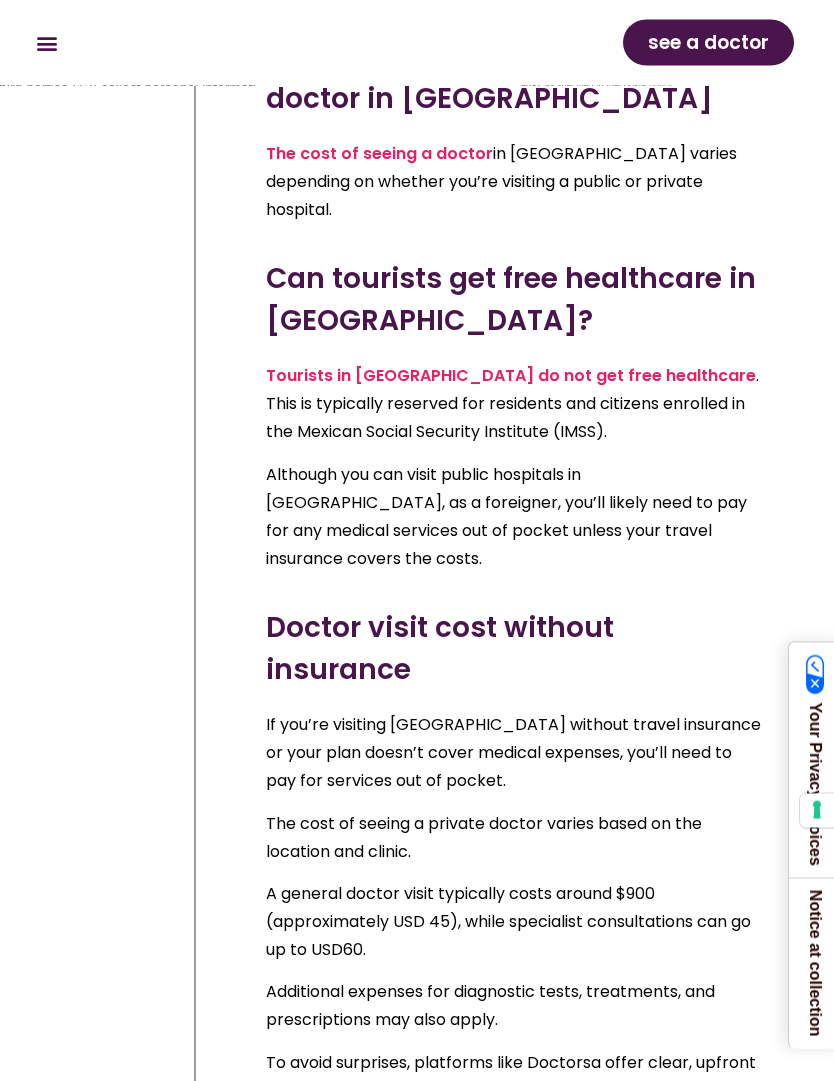 scroll, scrollTop: 16285, scrollLeft: 0, axis: vertical 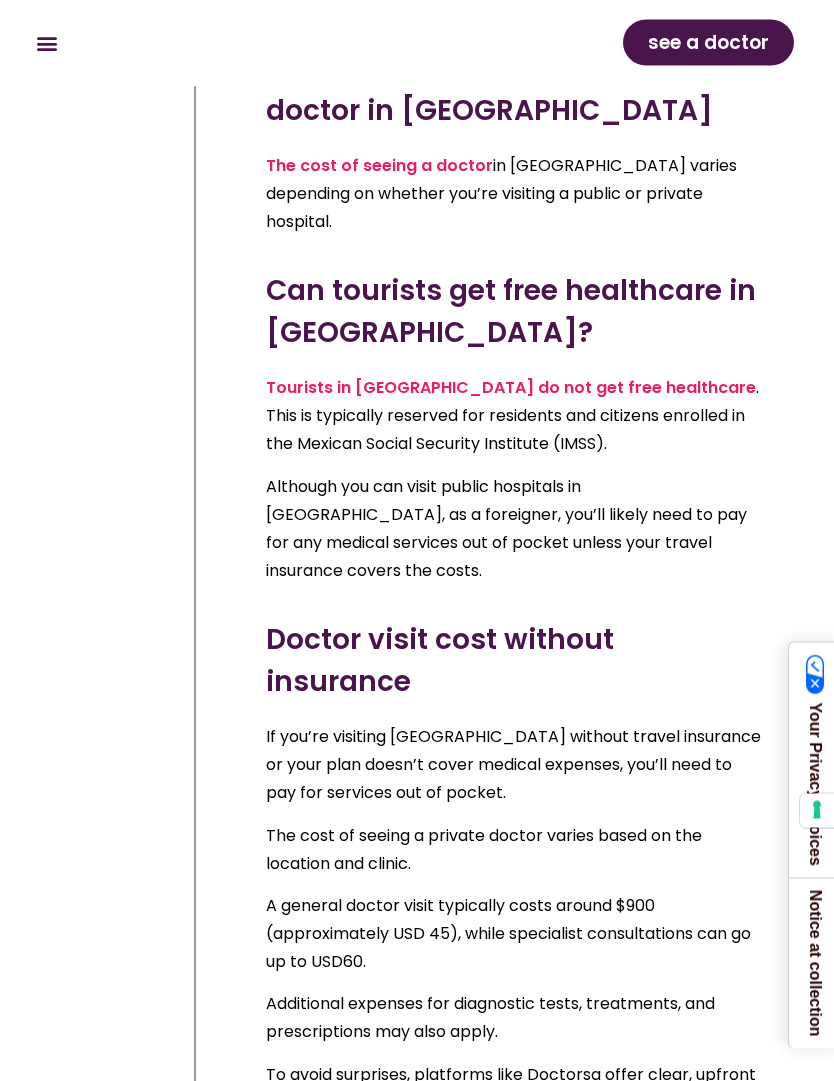 click on "To avoid surprises, platforms like Doctorsa offer clear, upfront pricing for online doctor visits, with fees typically ranging from USD 15 to USD 30. This offers an affordable alternative for tourists looking for transparent and convenient medical care." at bounding box center (515, 1118) 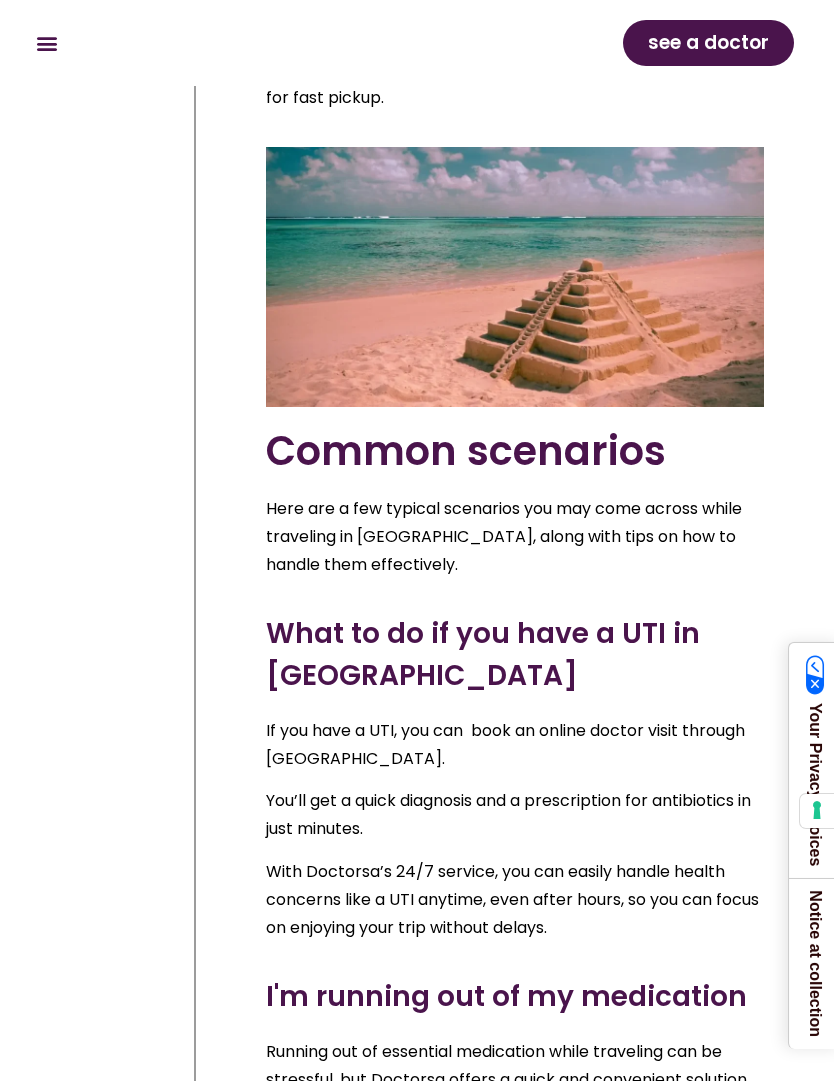 scroll, scrollTop: 12206, scrollLeft: 0, axis: vertical 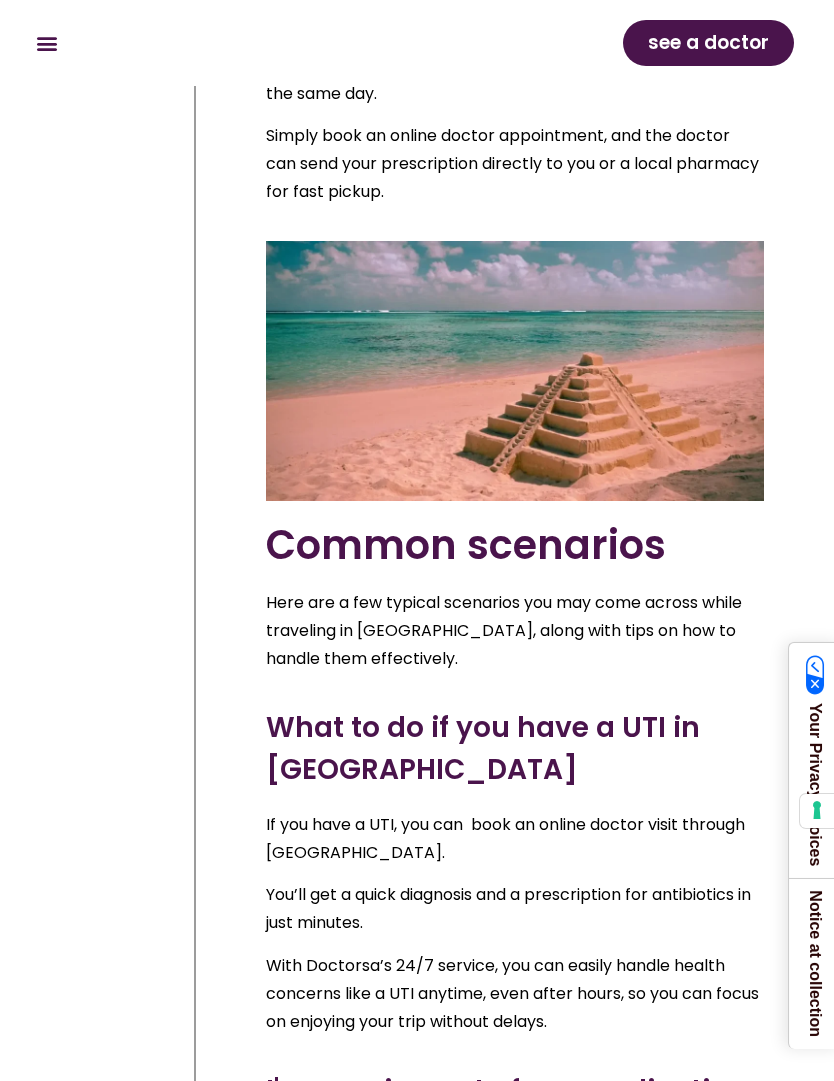 click 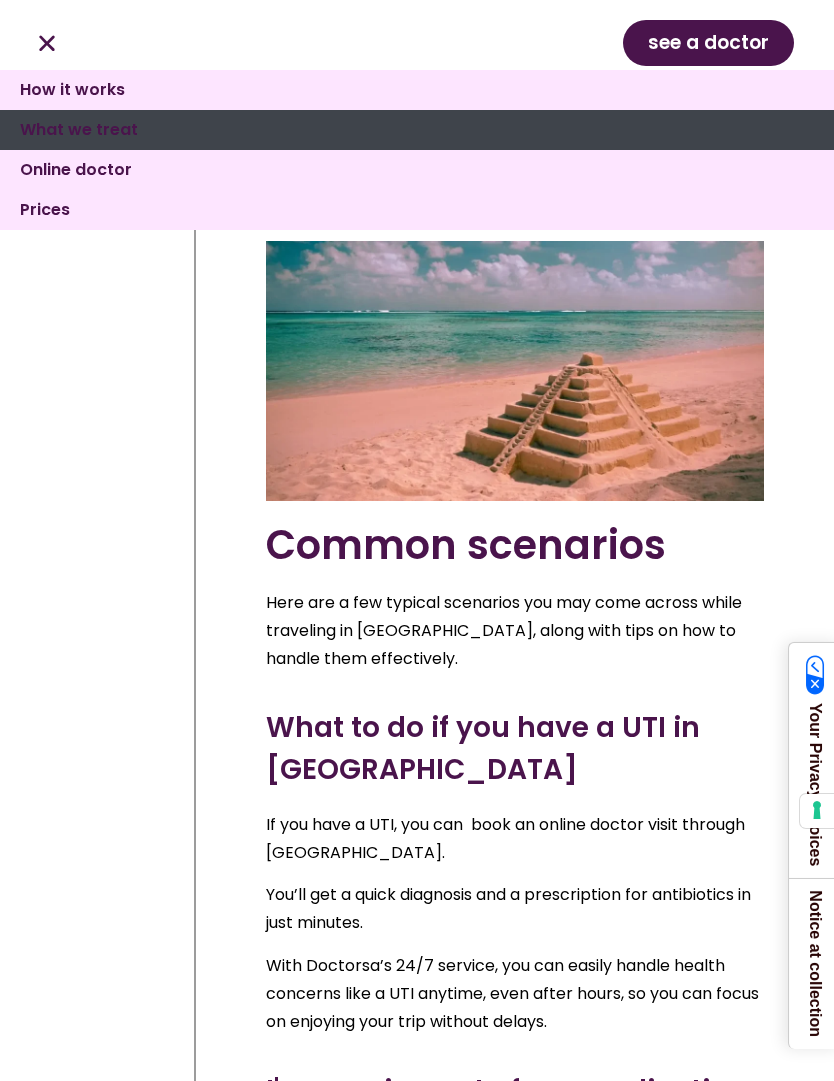 click on "What we treat" 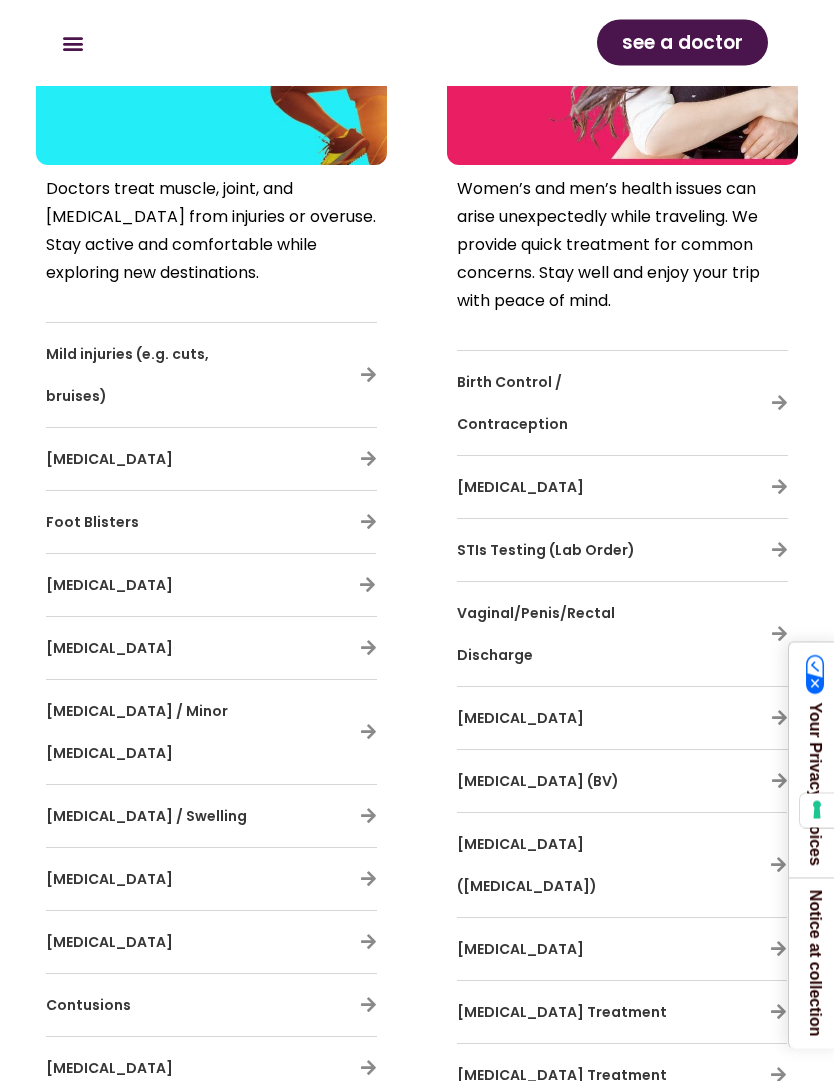scroll, scrollTop: 4715, scrollLeft: 0, axis: vertical 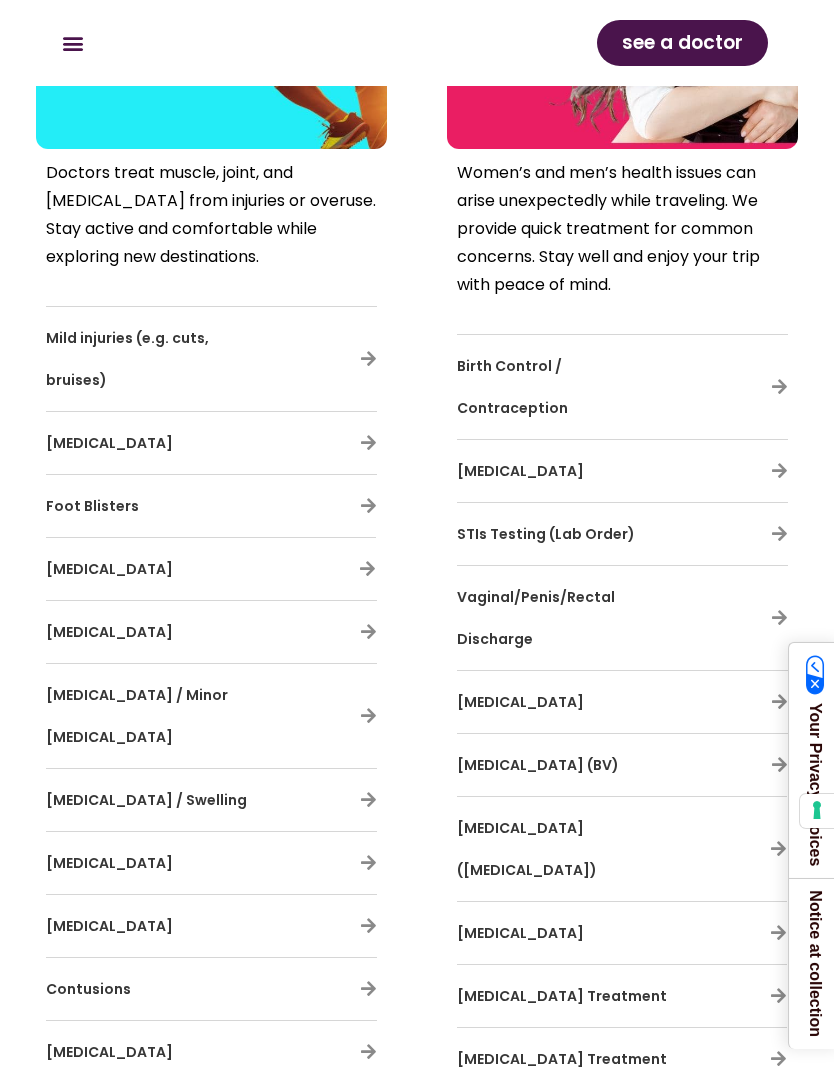 click on "[MEDICAL_DATA]" at bounding box center (109, 1052) 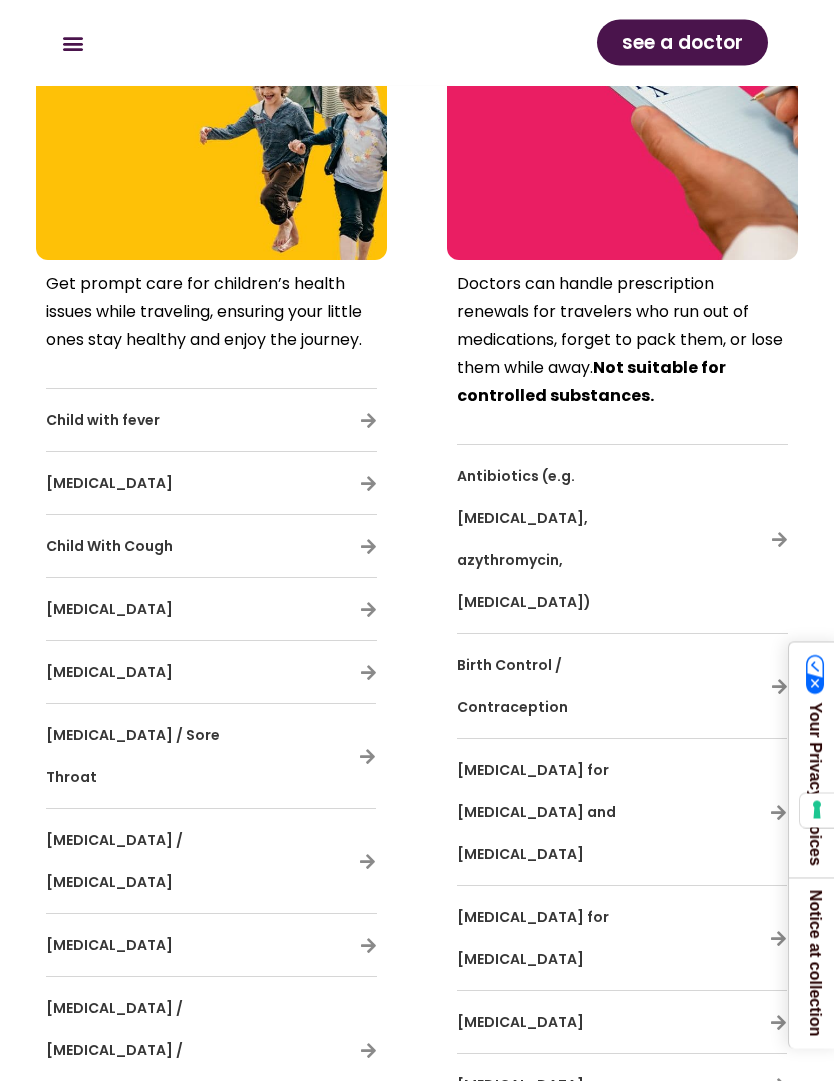 scroll, scrollTop: 6243, scrollLeft: 0, axis: vertical 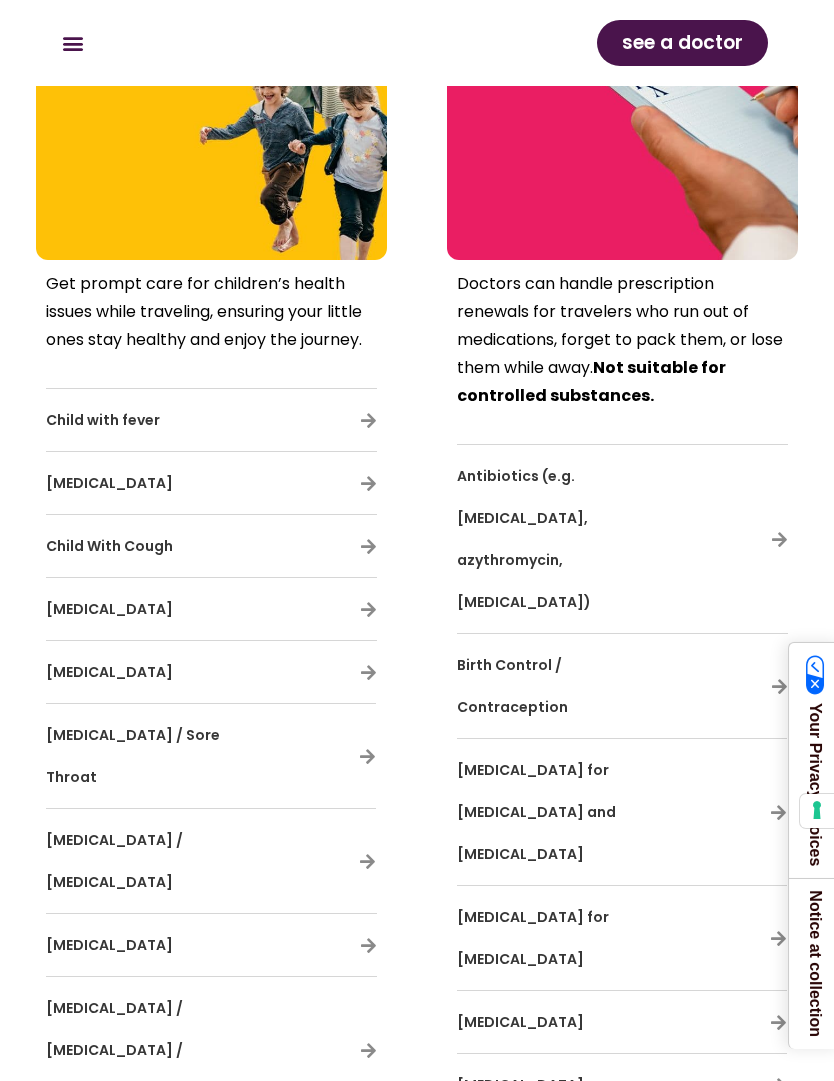 click on "[MEDICAL_DATA] / [MEDICAL_DATA]" at bounding box center [114, 861] 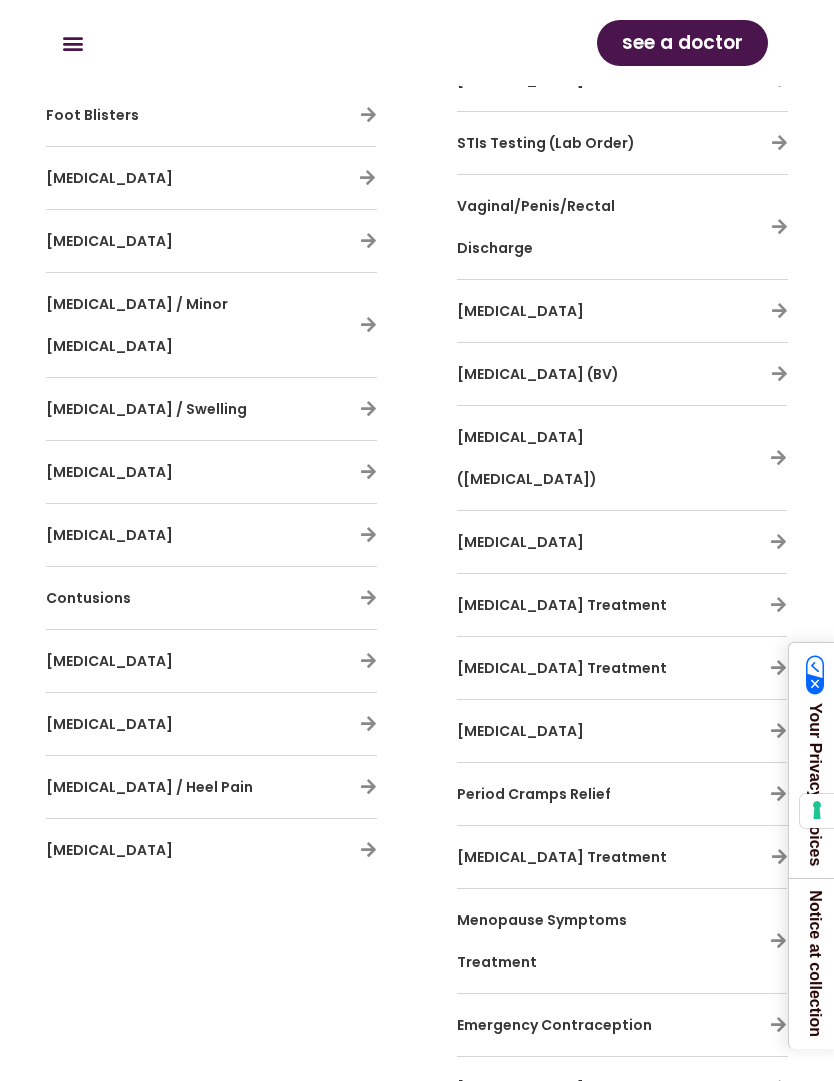 scroll, scrollTop: 5022, scrollLeft: 0, axis: vertical 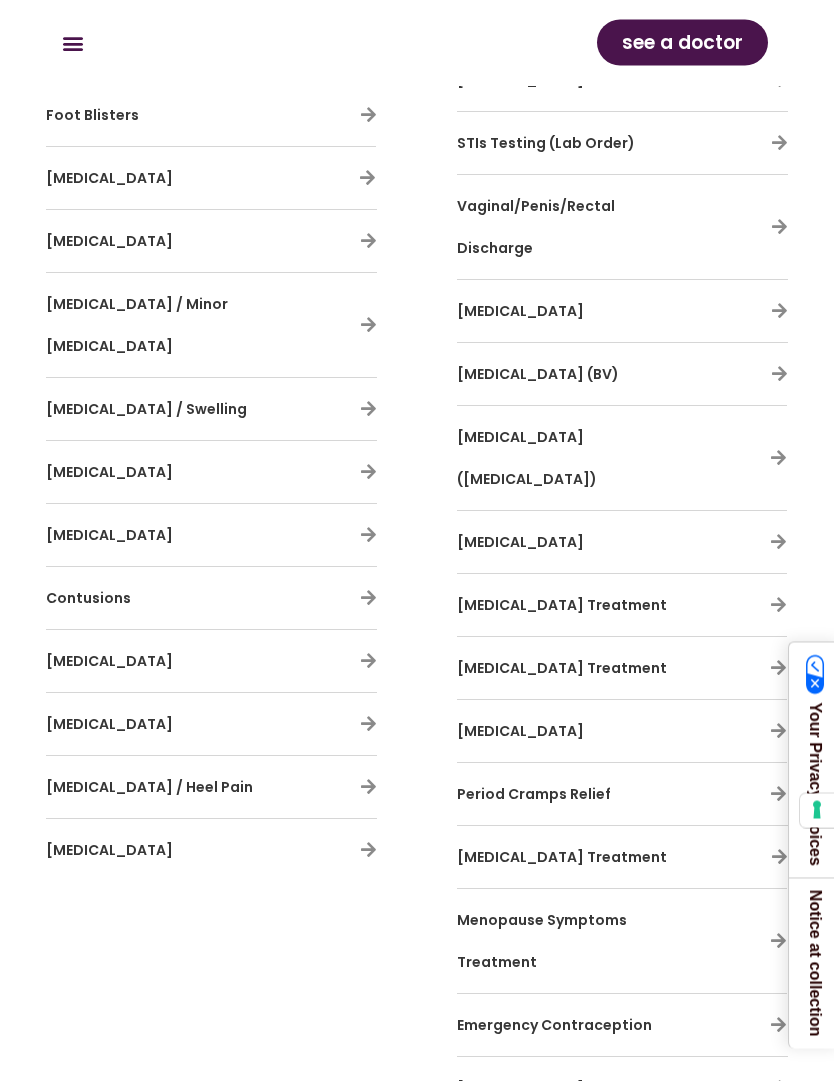 click on "[MEDICAL_DATA]" at bounding box center (109, 725) 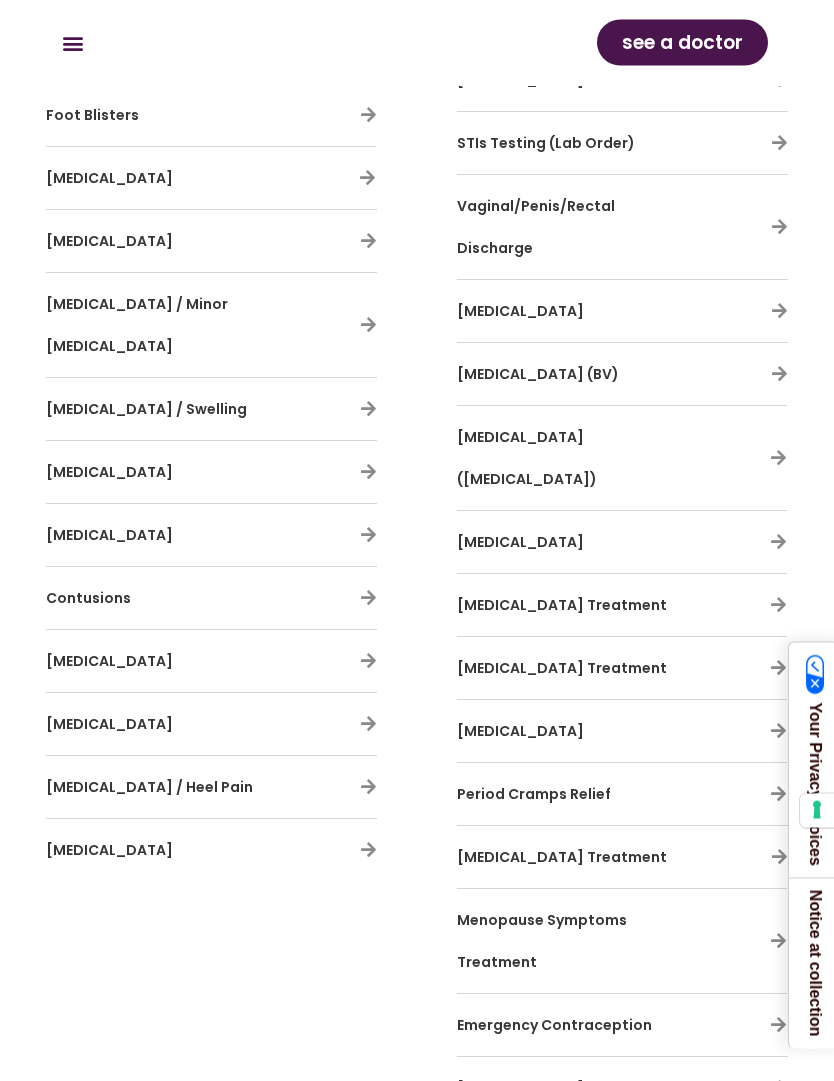 click on "[MEDICAL_DATA]" at bounding box center (211, 725) 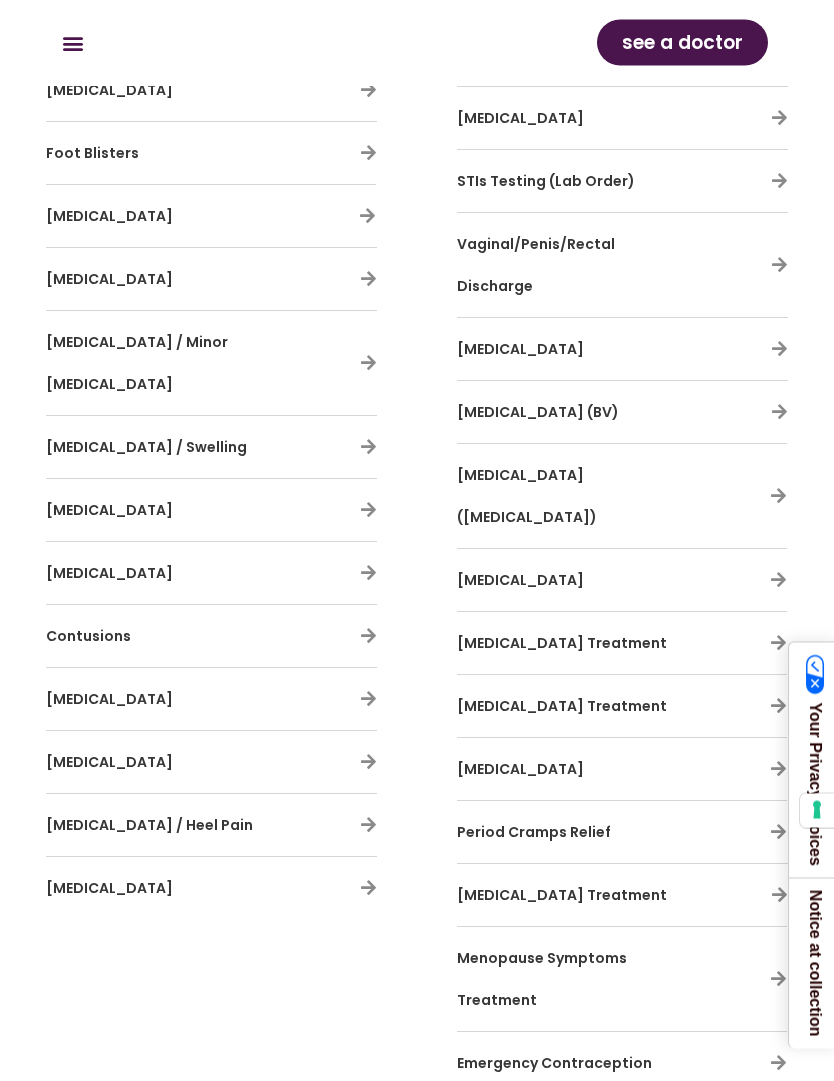 scroll, scrollTop: 4908, scrollLeft: 0, axis: vertical 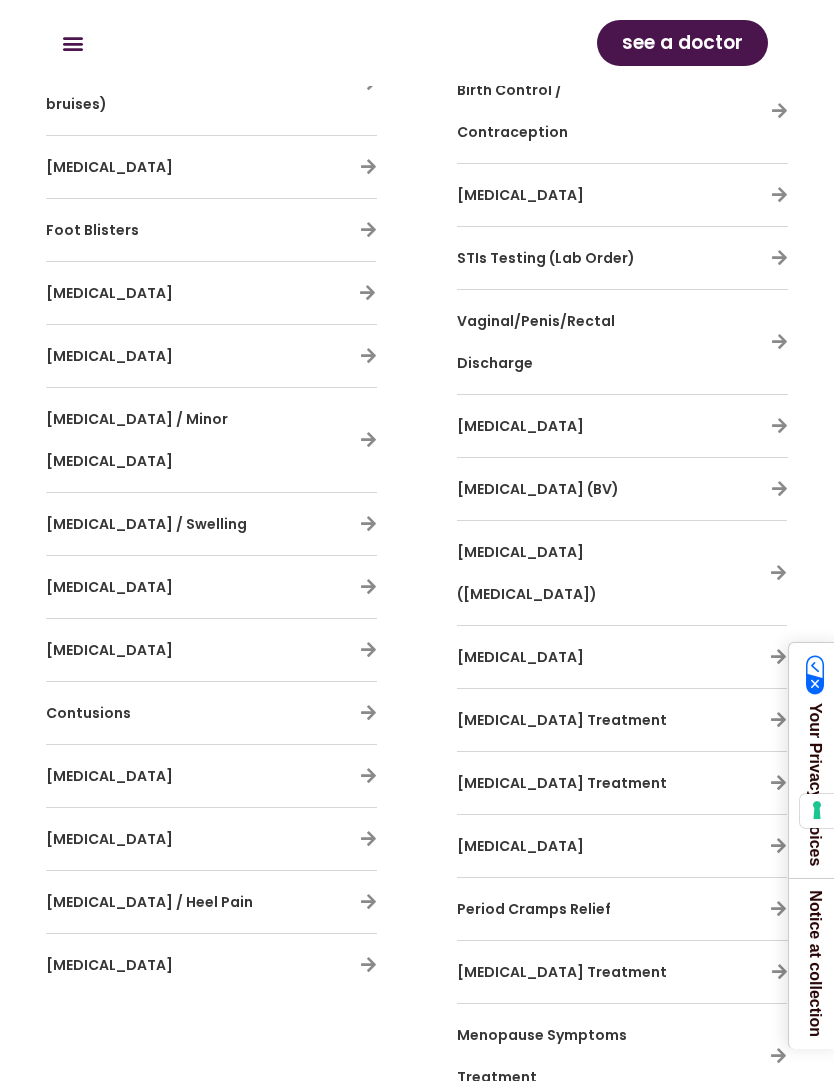 click on "see a doctor" at bounding box center (682, 43) 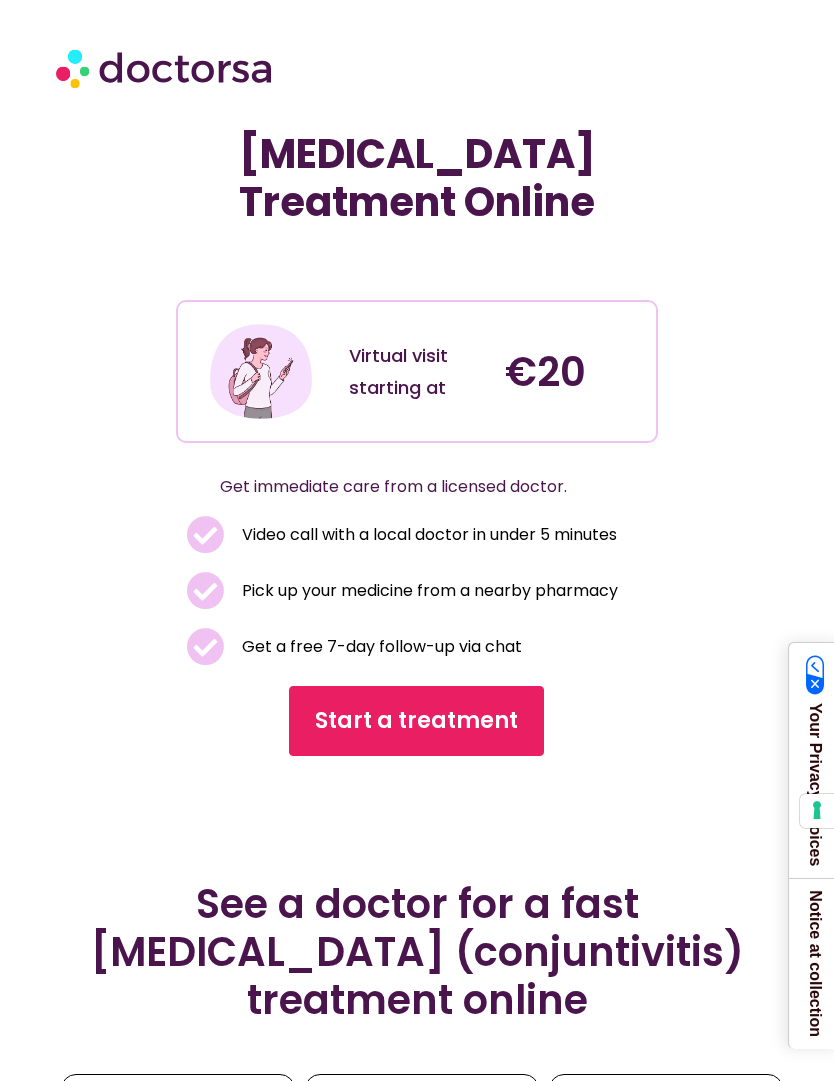 scroll, scrollTop: 0, scrollLeft: 0, axis: both 